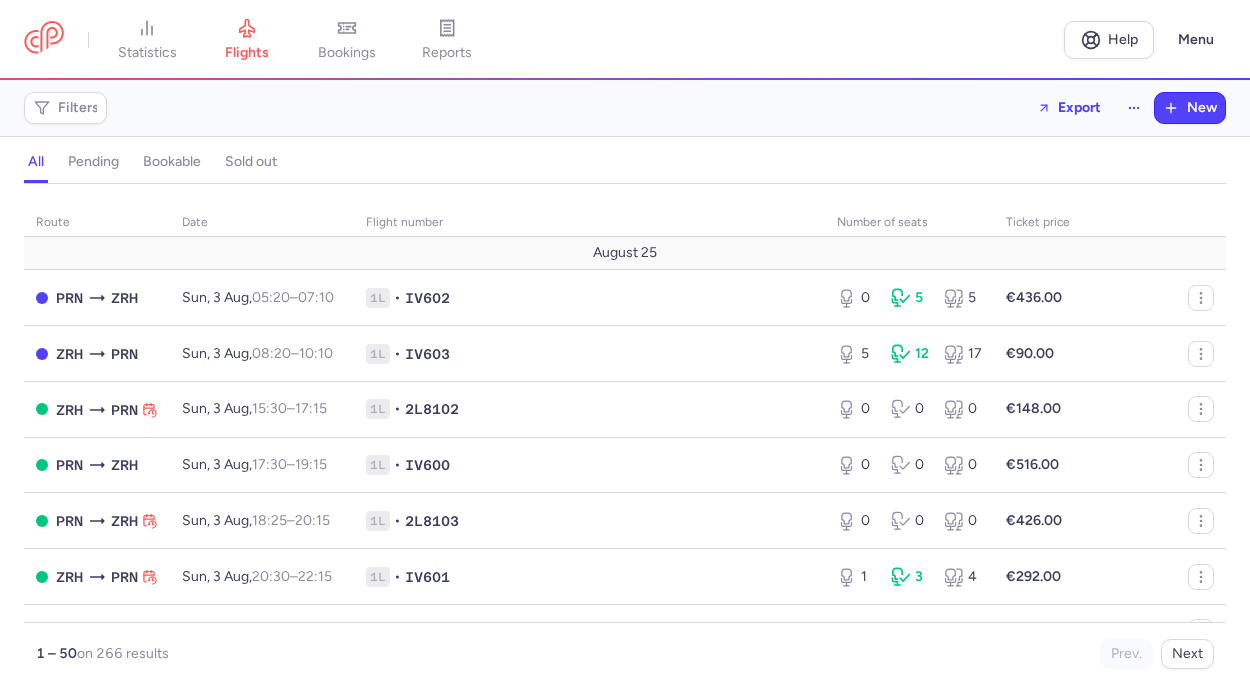 scroll, scrollTop: 0, scrollLeft: 0, axis: both 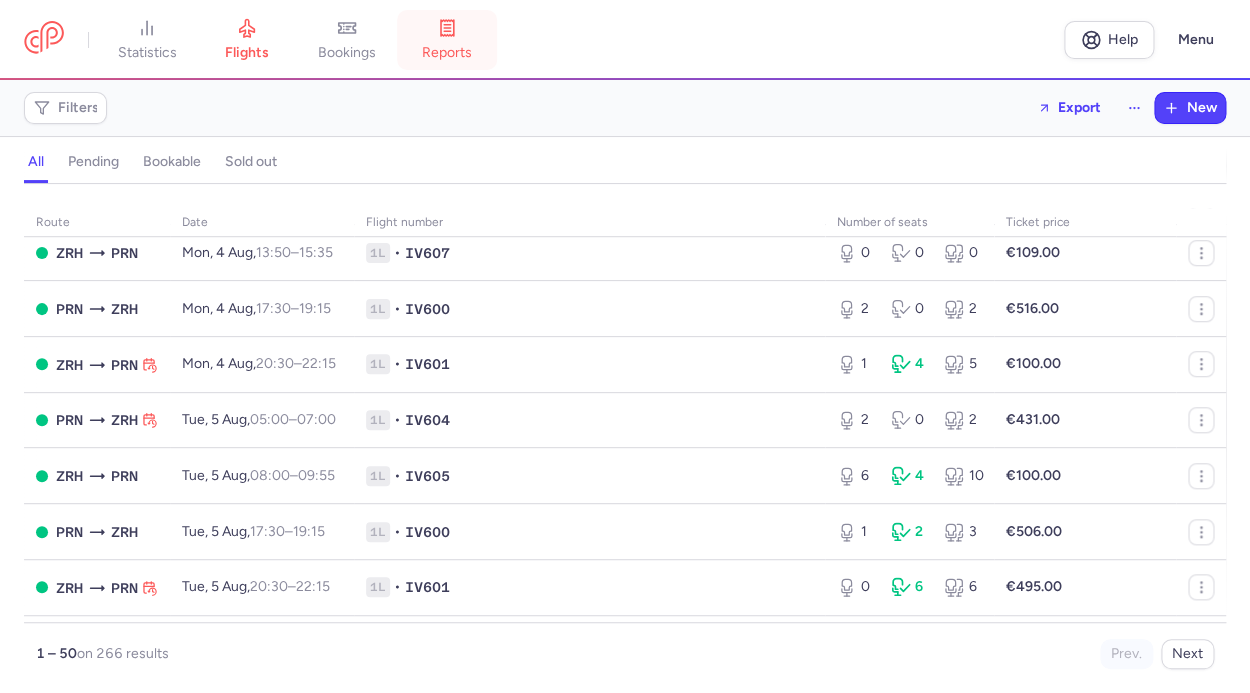 click on "reports" at bounding box center (447, 40) 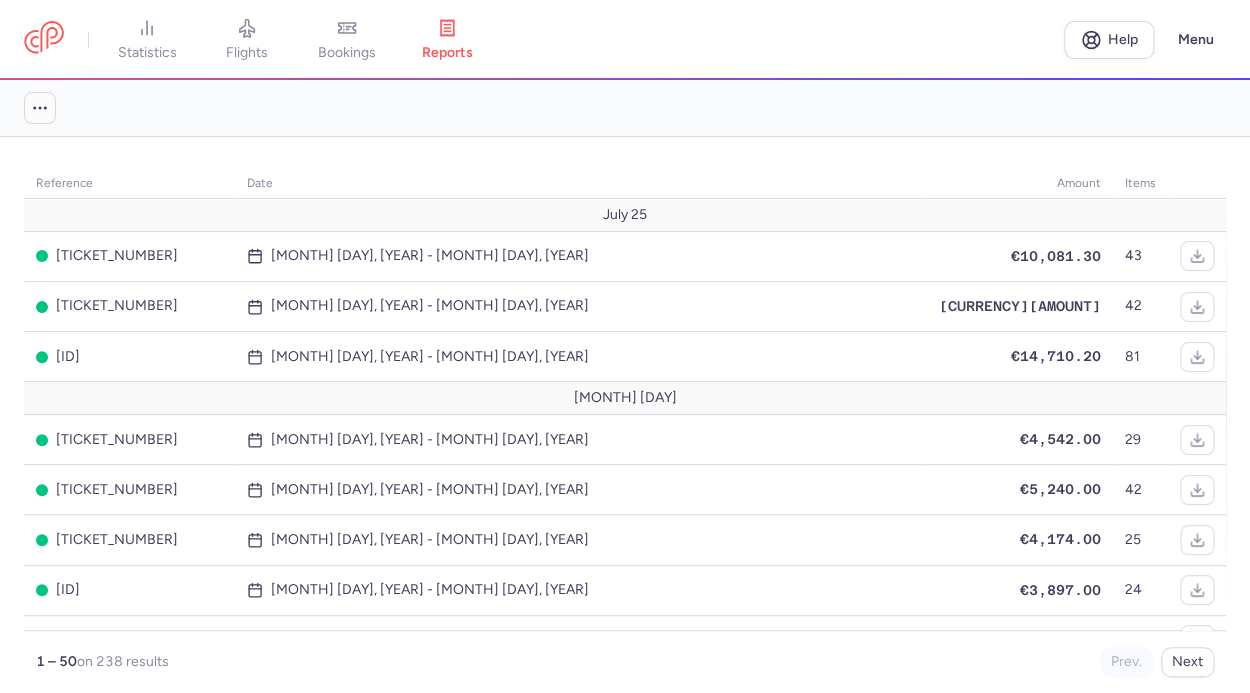 click 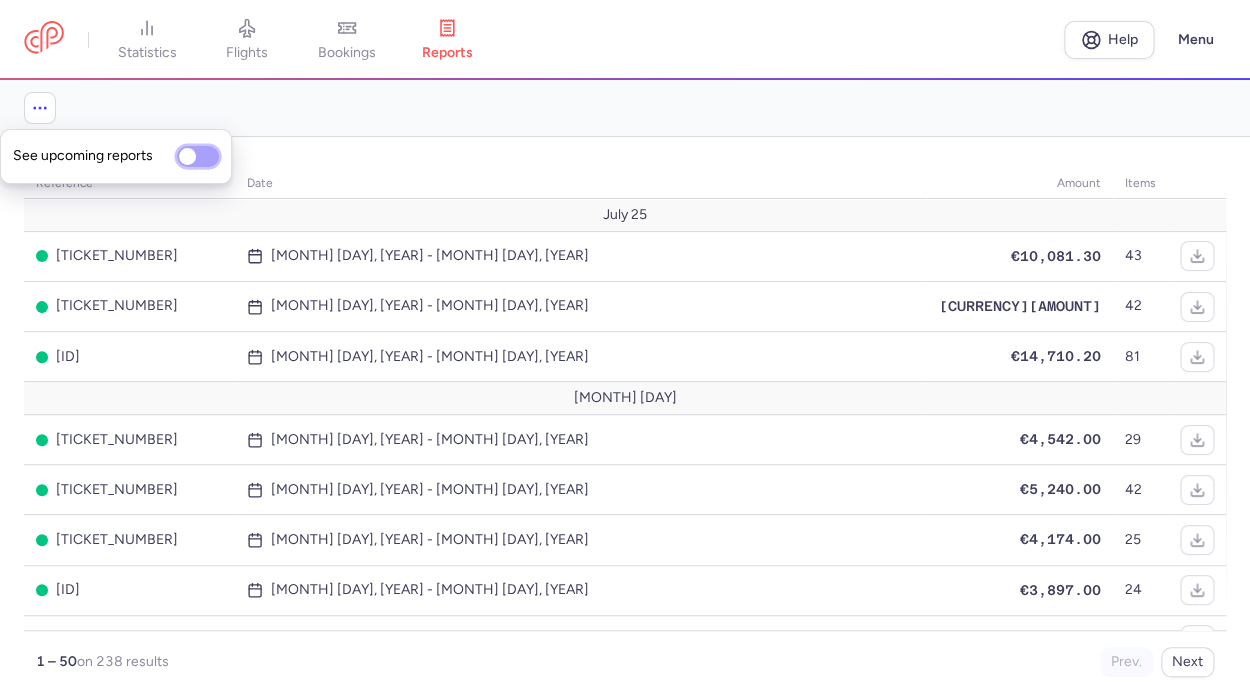 click on "See upcoming reports" at bounding box center (198, 156) 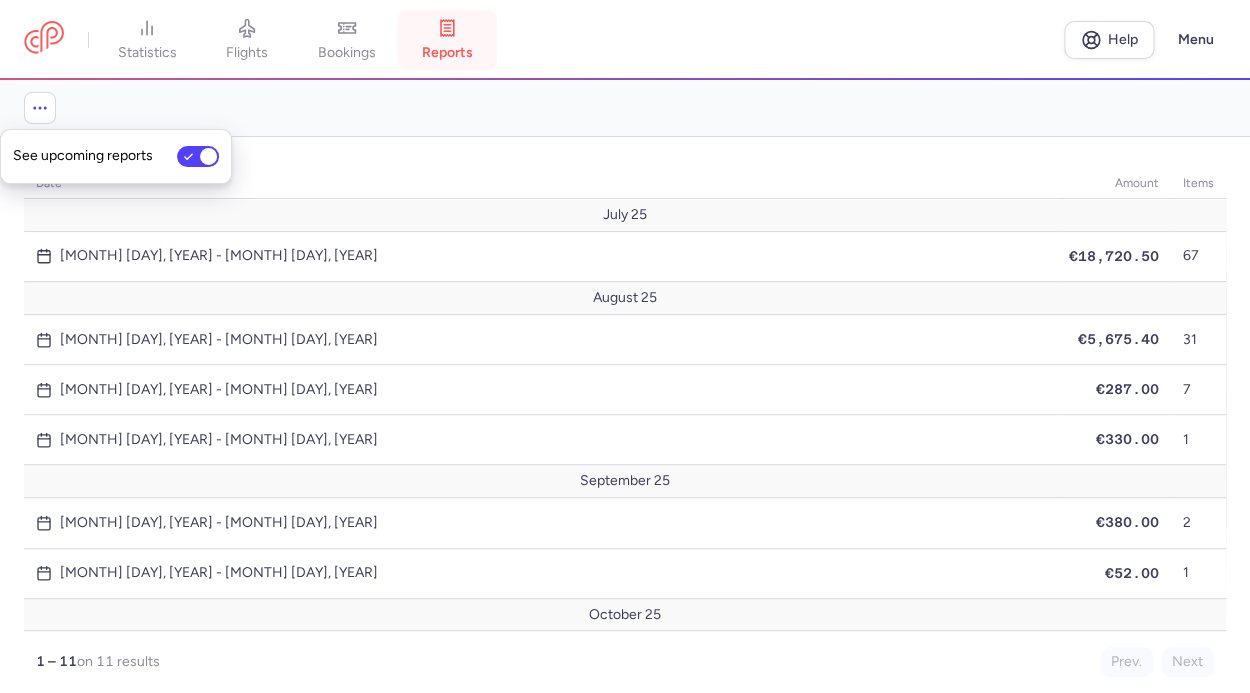 click on "reports" at bounding box center (447, 53) 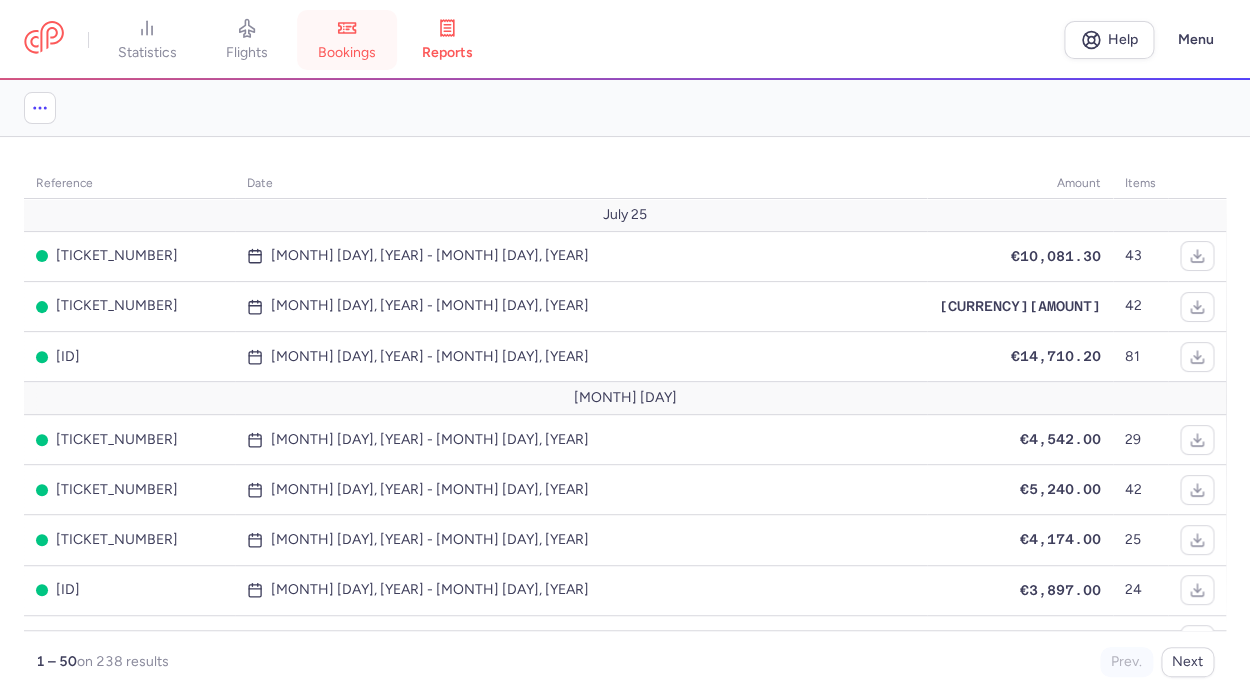 click on "bookings" at bounding box center [347, 40] 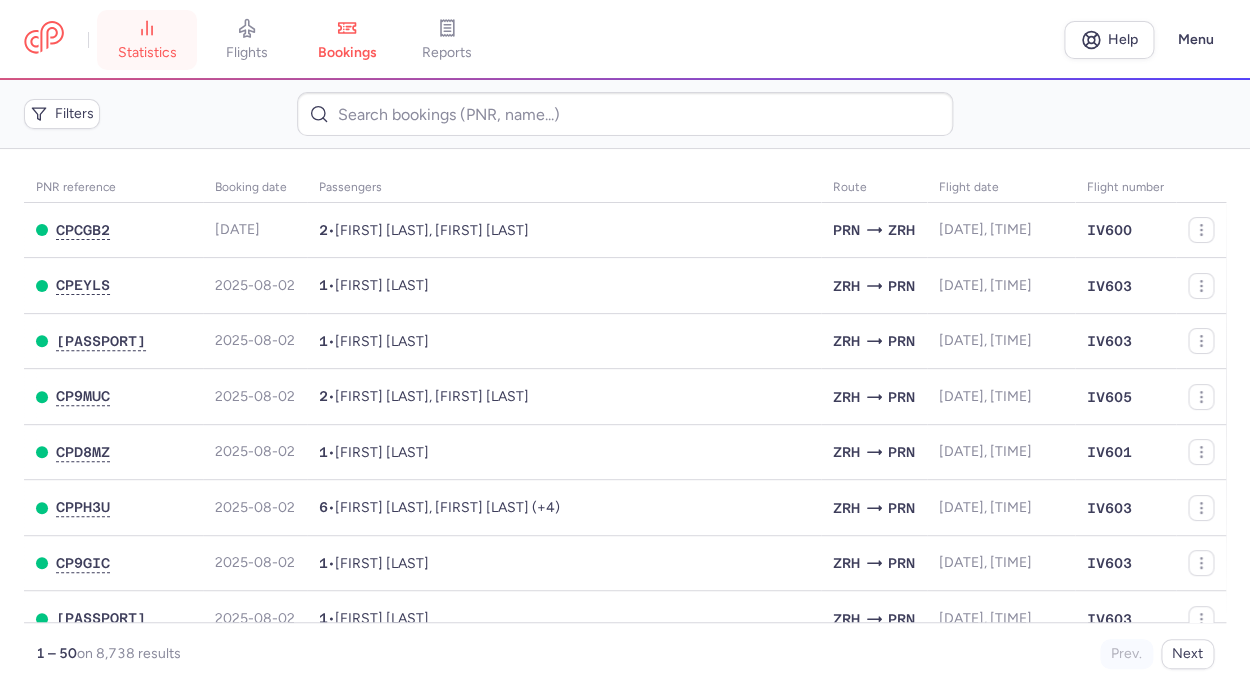 click on "statistics" at bounding box center [147, 40] 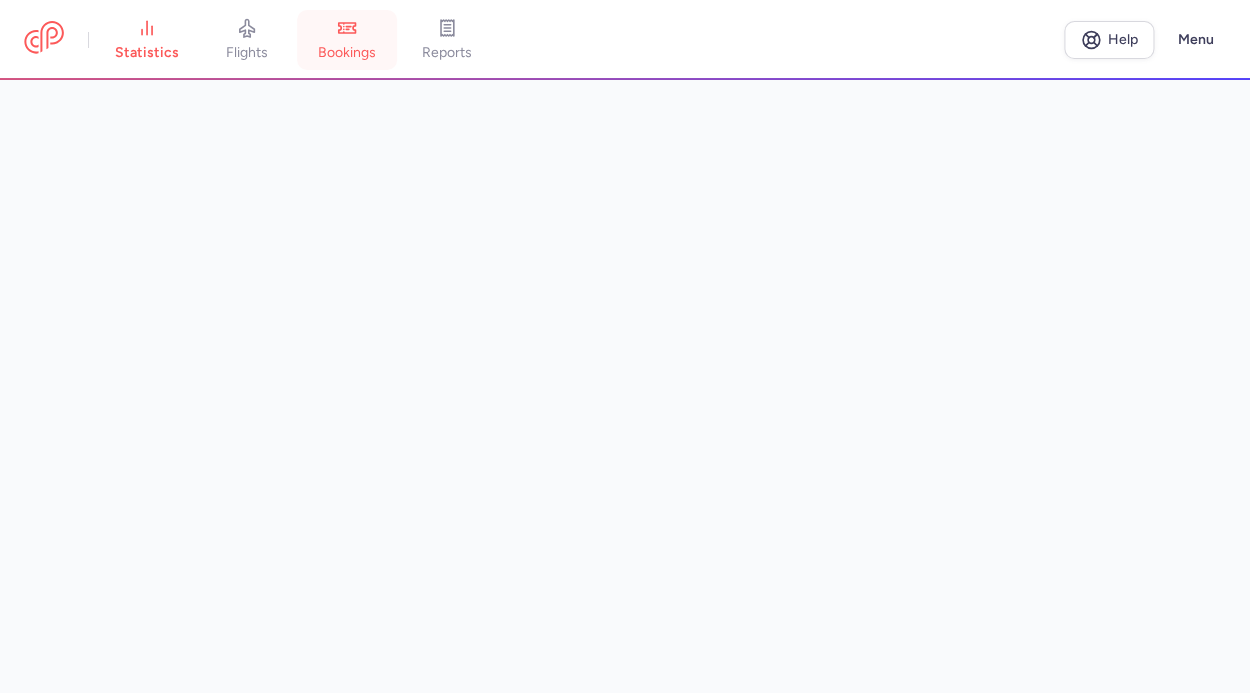 click 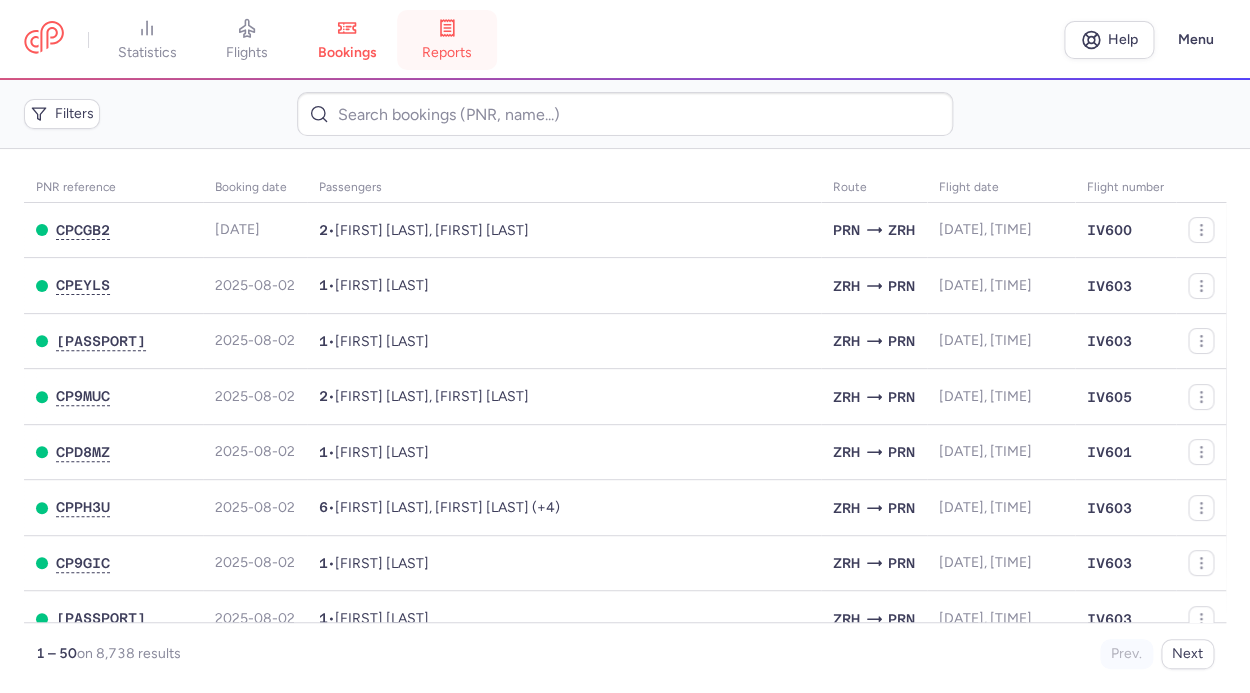 click on "reports" at bounding box center [447, 40] 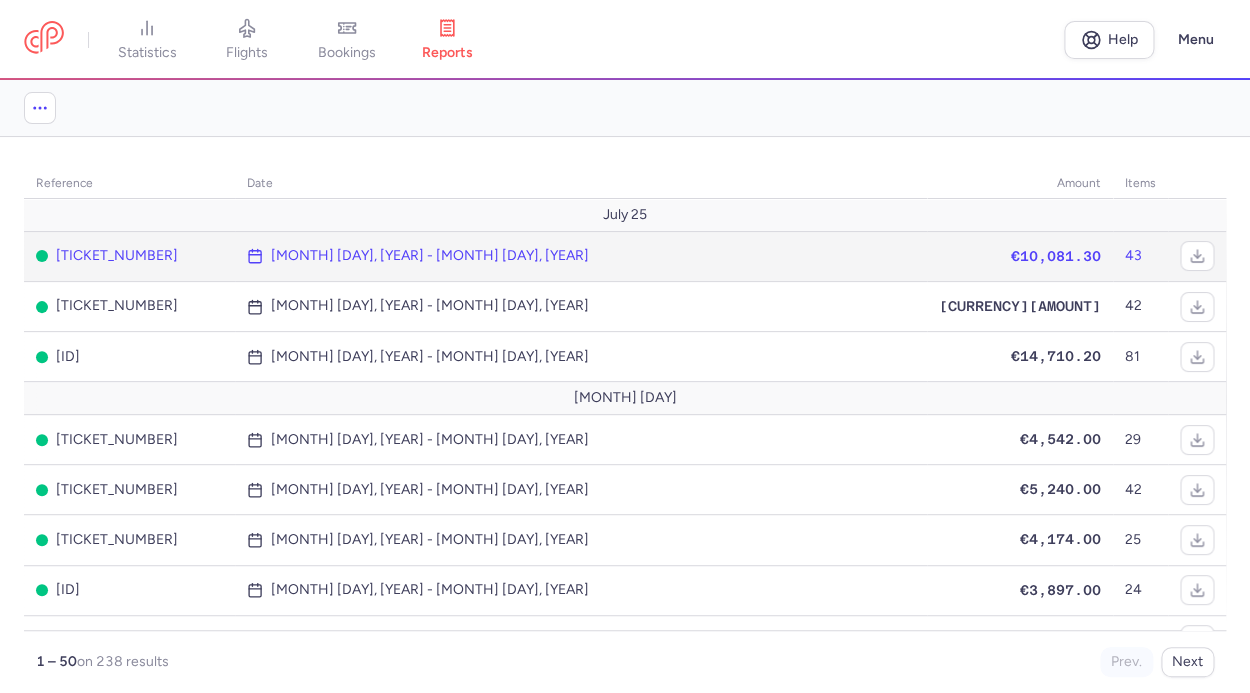 click on "[MONTH] [DAY], [YEAR] - [MONTH] [DAY], [YEAR]" 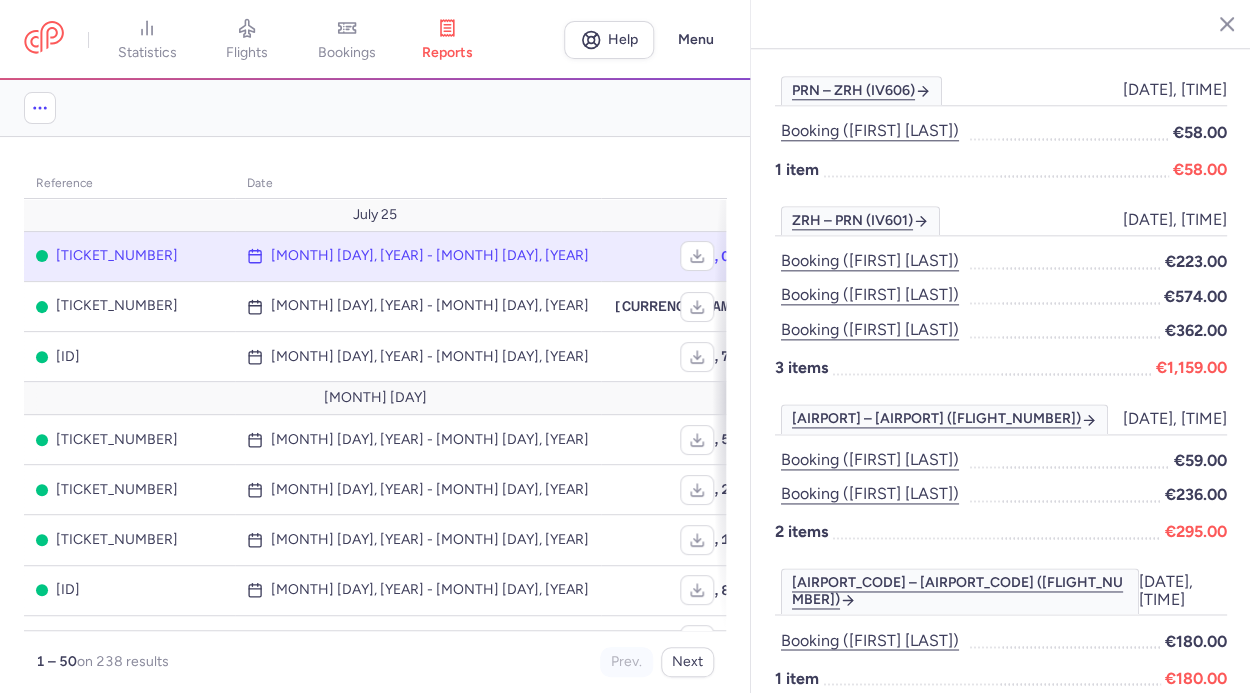 scroll, scrollTop: 3256, scrollLeft: 0, axis: vertical 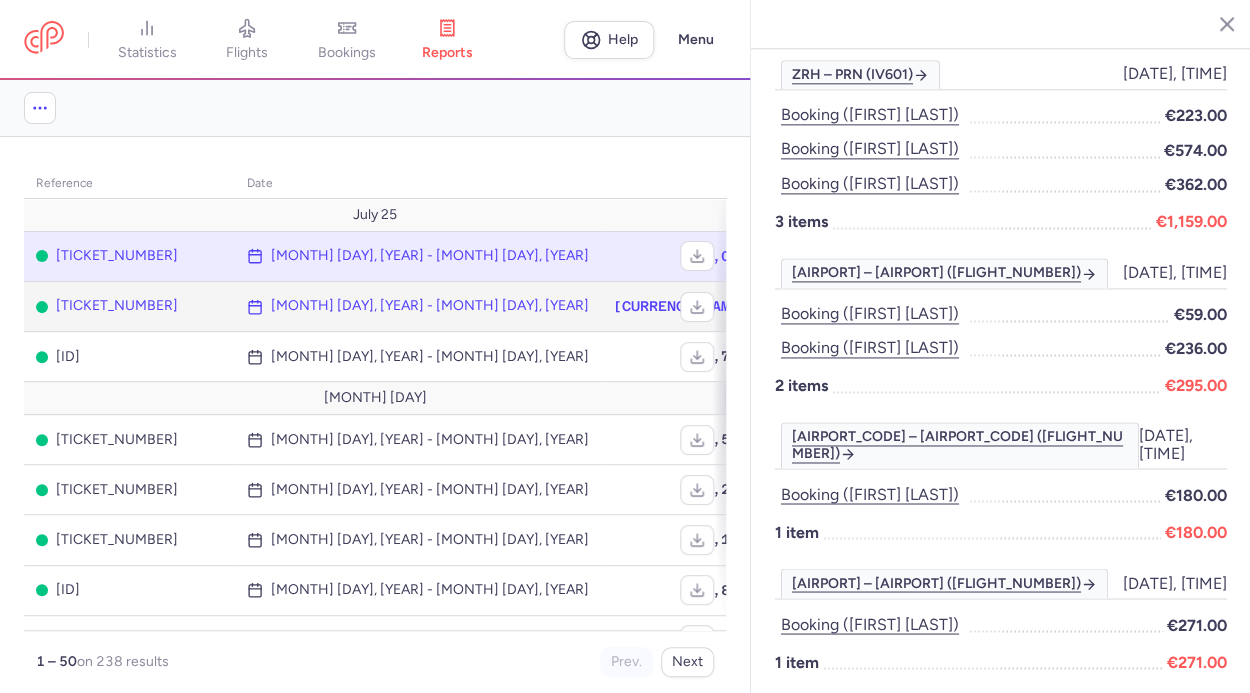 click on "[MONTH] [DAY], [YEAR] - [MONTH] [DAY], [YEAR]" 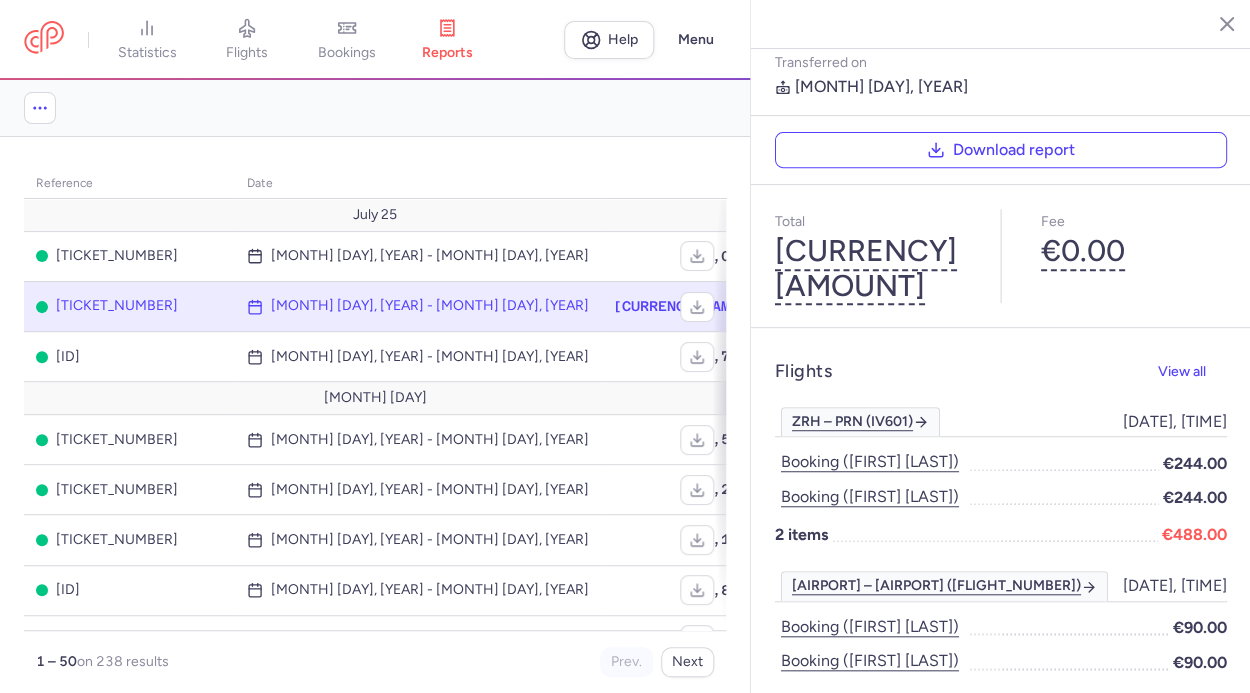 scroll, scrollTop: 0, scrollLeft: 0, axis: both 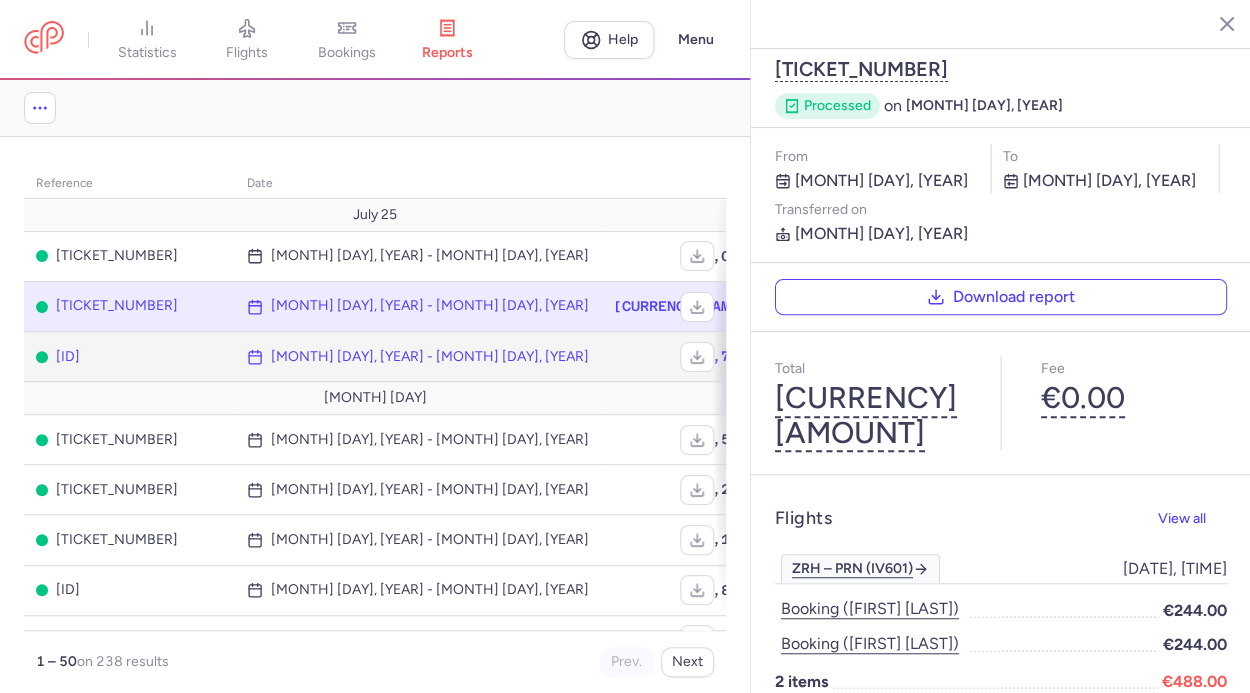 click on "€14,710.20" 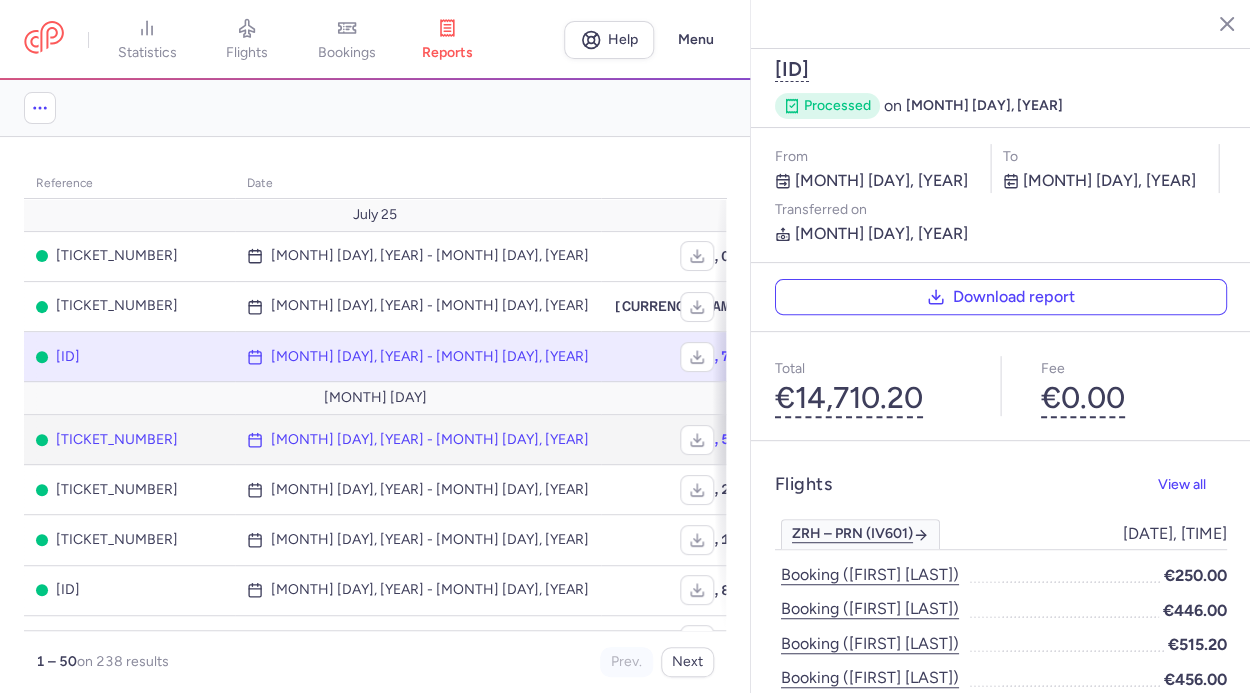 click on "€4,542.00" 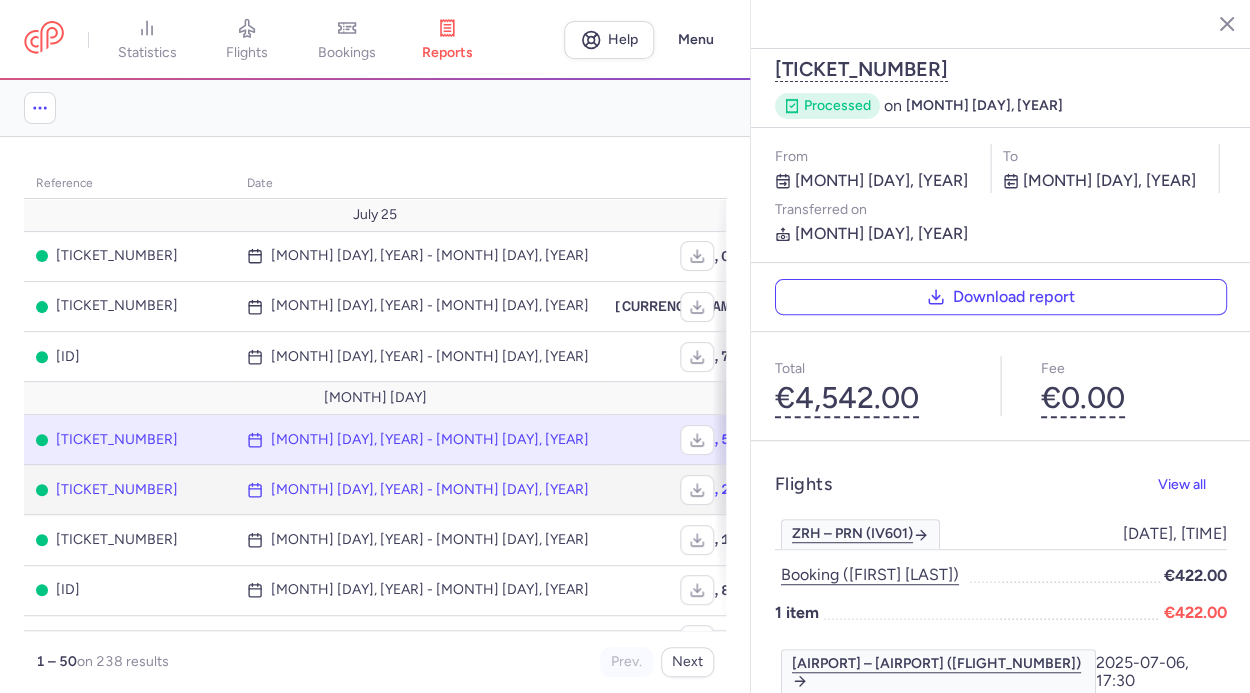click on "€5,240.00" 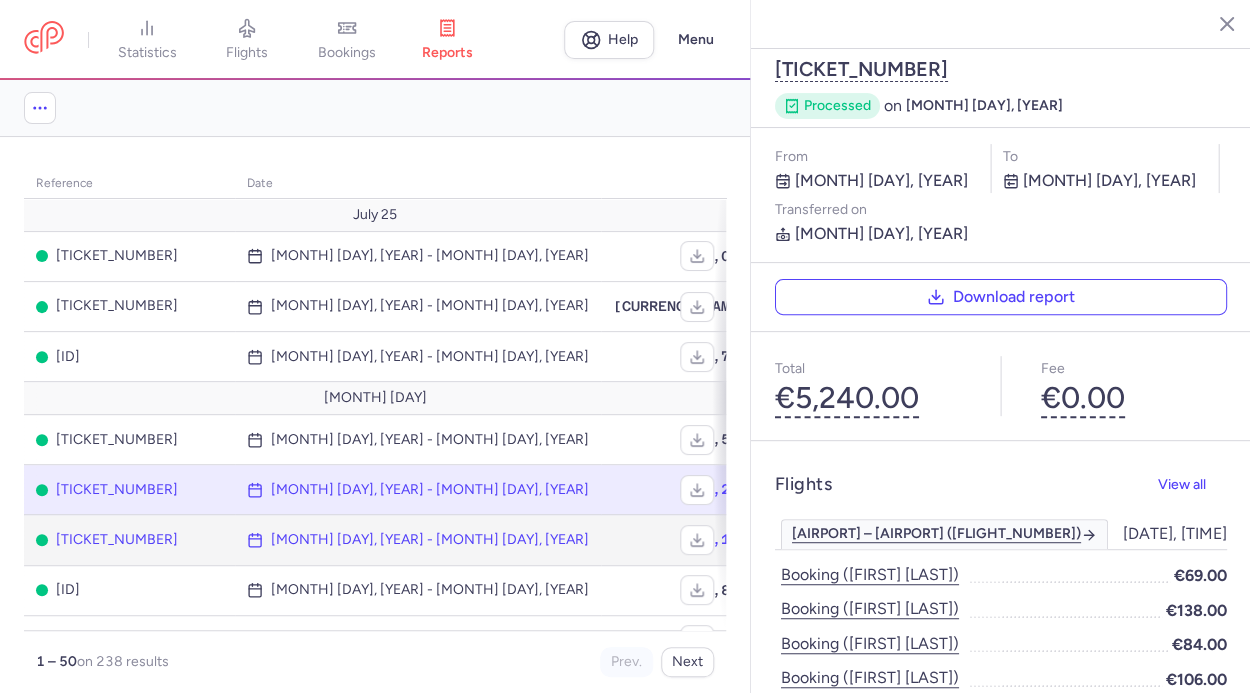 click on "€4,174.00" 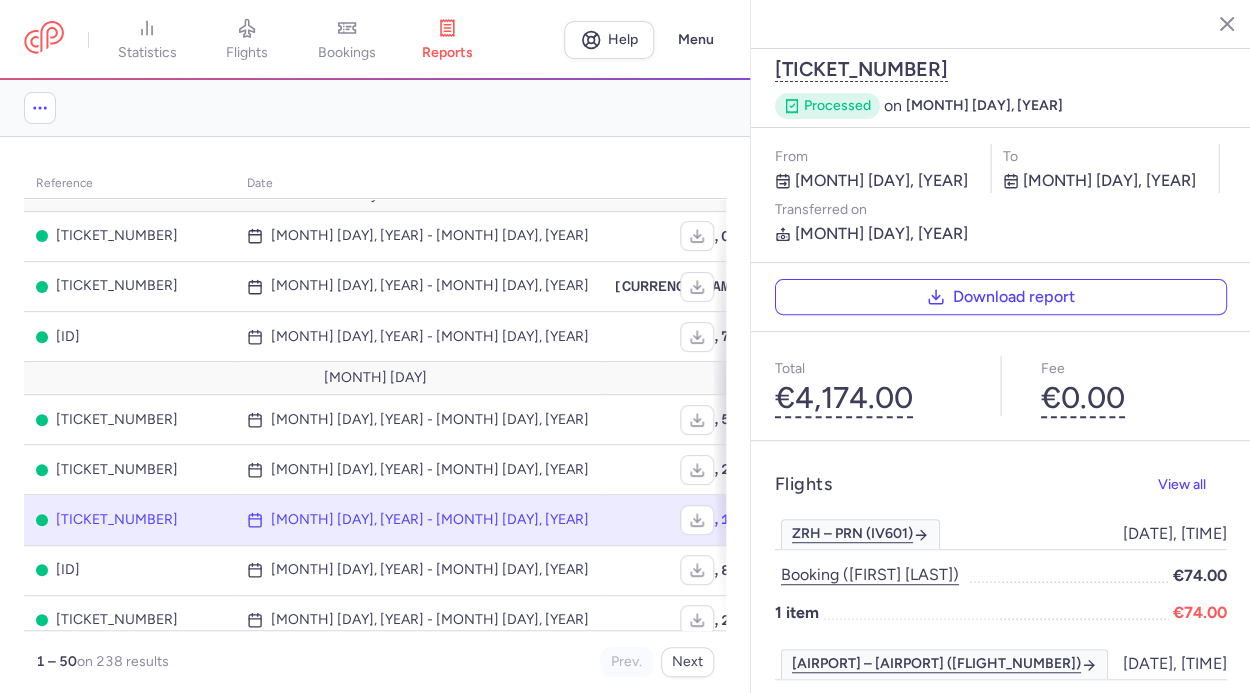 scroll, scrollTop: 0, scrollLeft: 0, axis: both 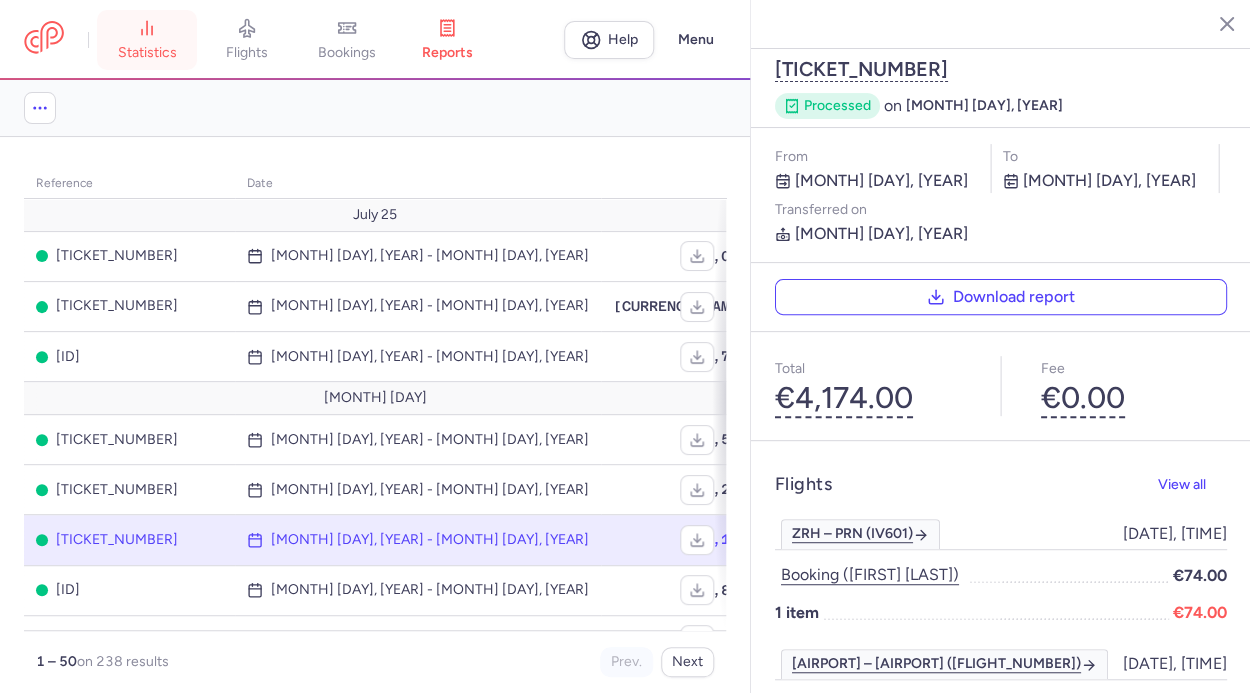click on "statistics" at bounding box center [147, 40] 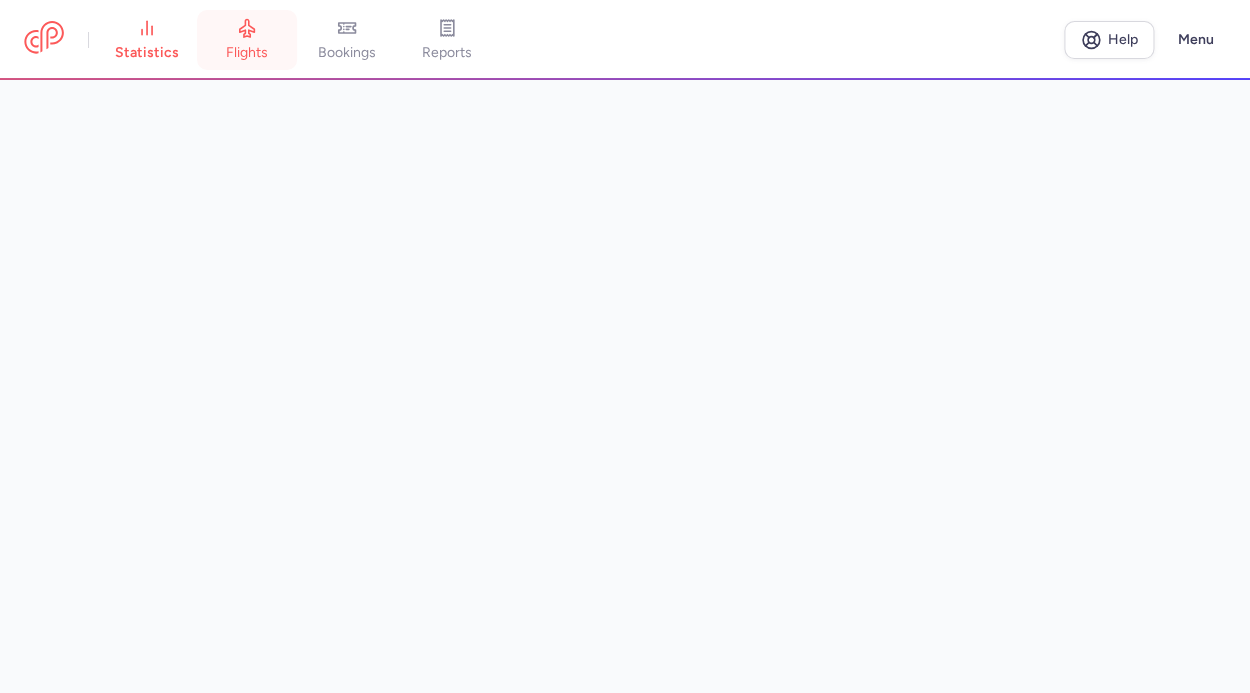 click 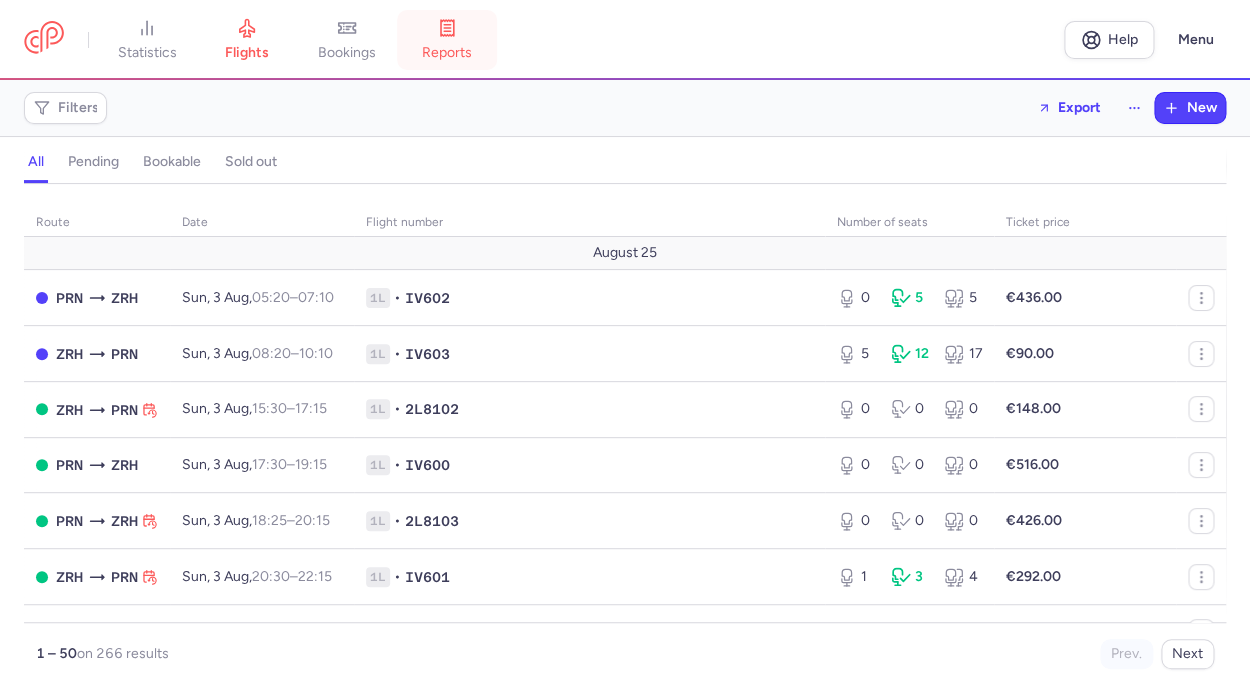 click on "reports" at bounding box center [447, 40] 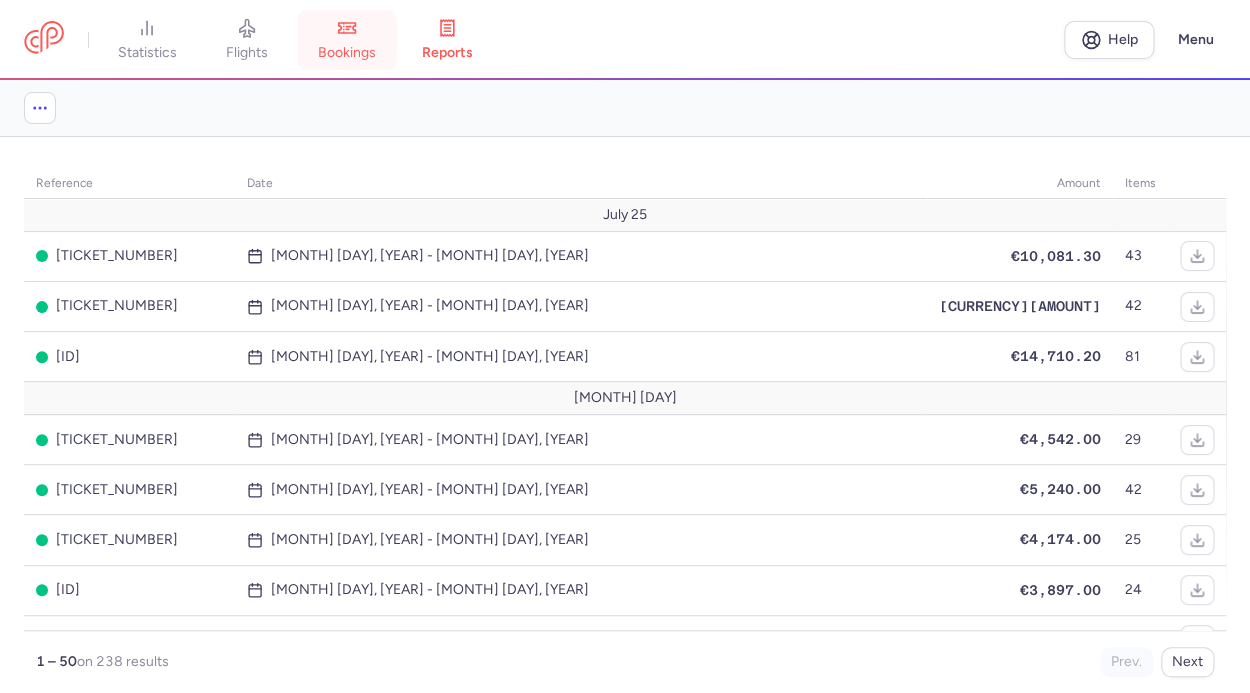 click on "bookings" at bounding box center [347, 53] 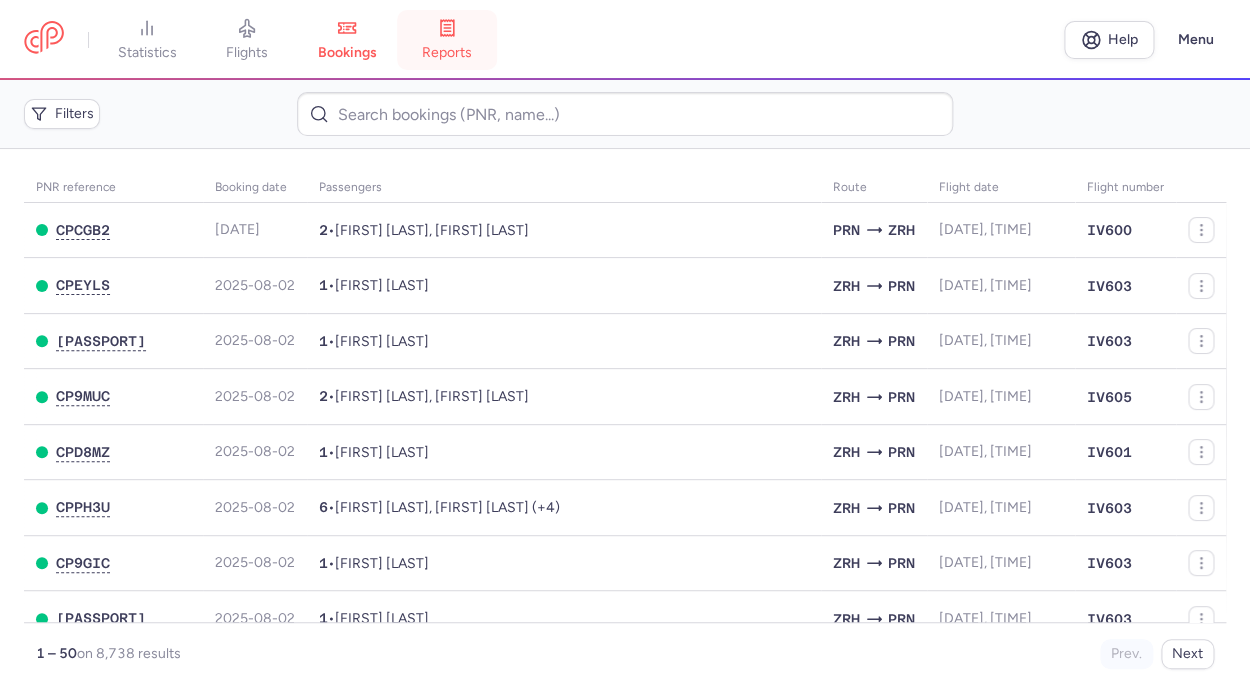 click on "reports" at bounding box center (447, 53) 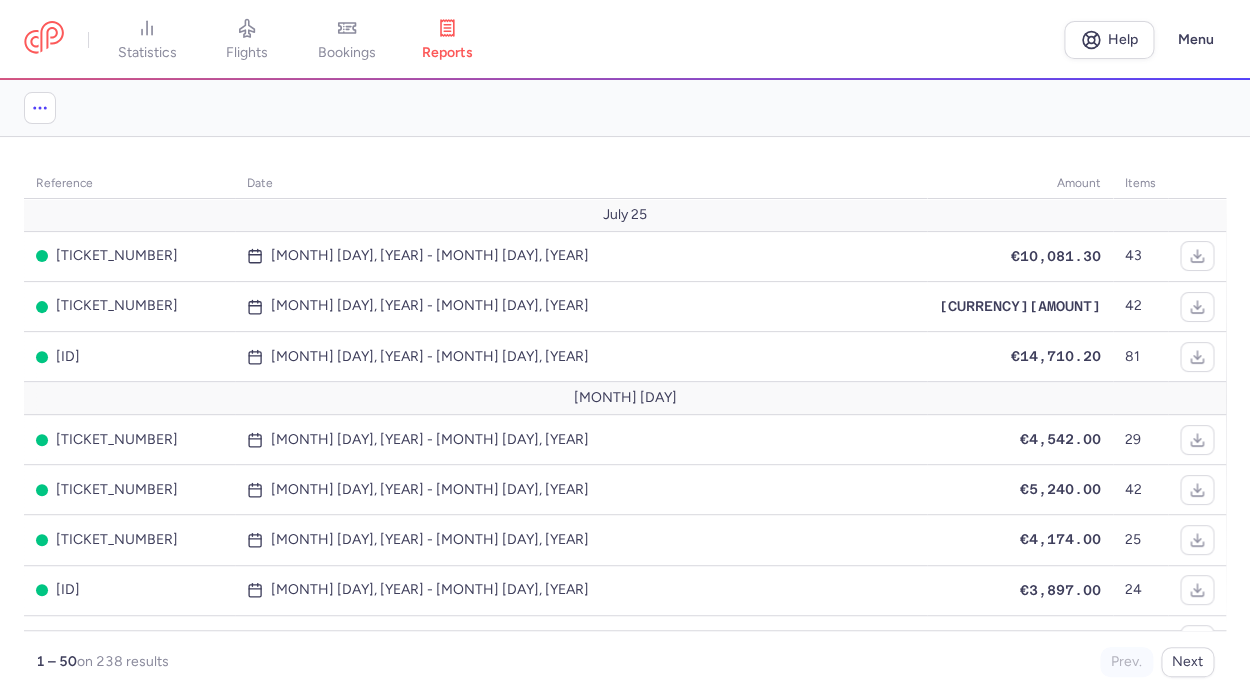 click on "flights" at bounding box center [247, 40] 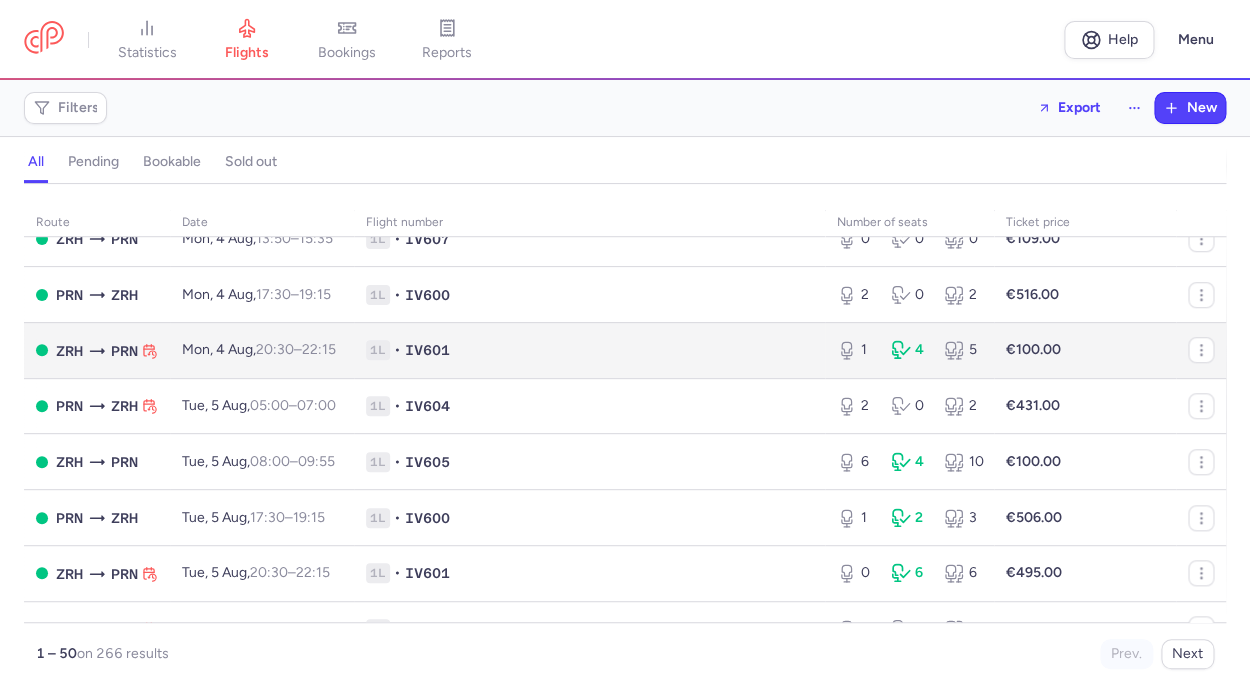 scroll, scrollTop: 489, scrollLeft: 0, axis: vertical 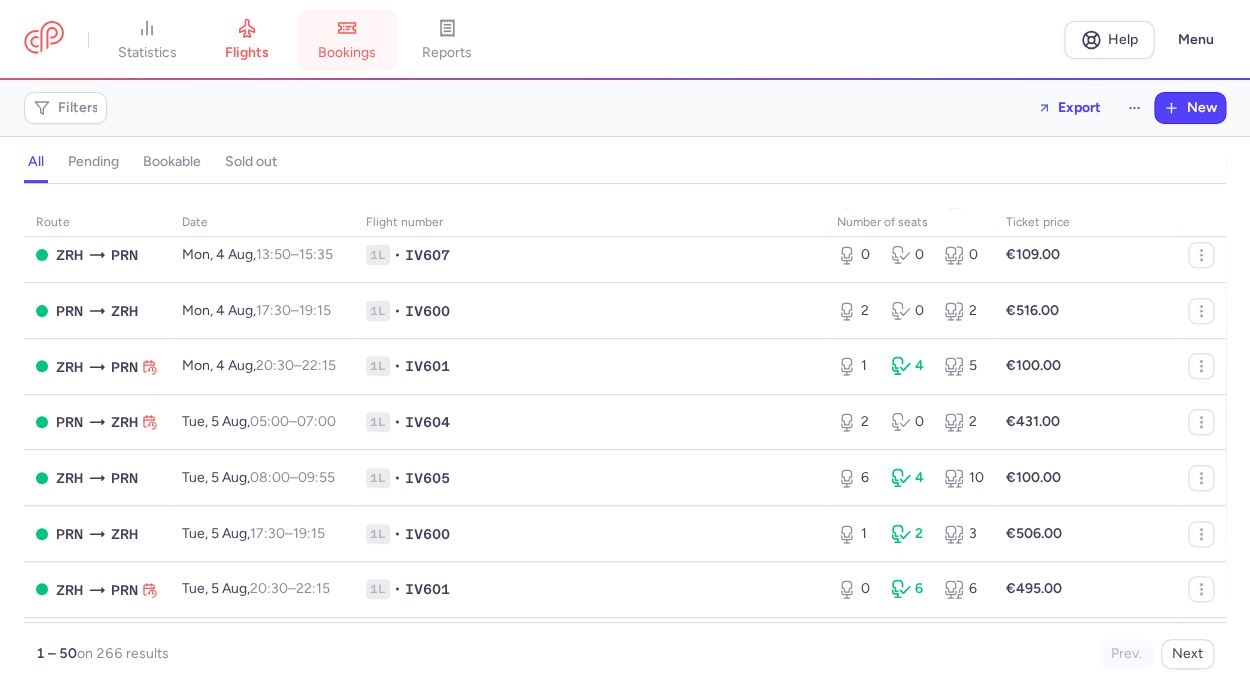 click on "bookings" at bounding box center [347, 40] 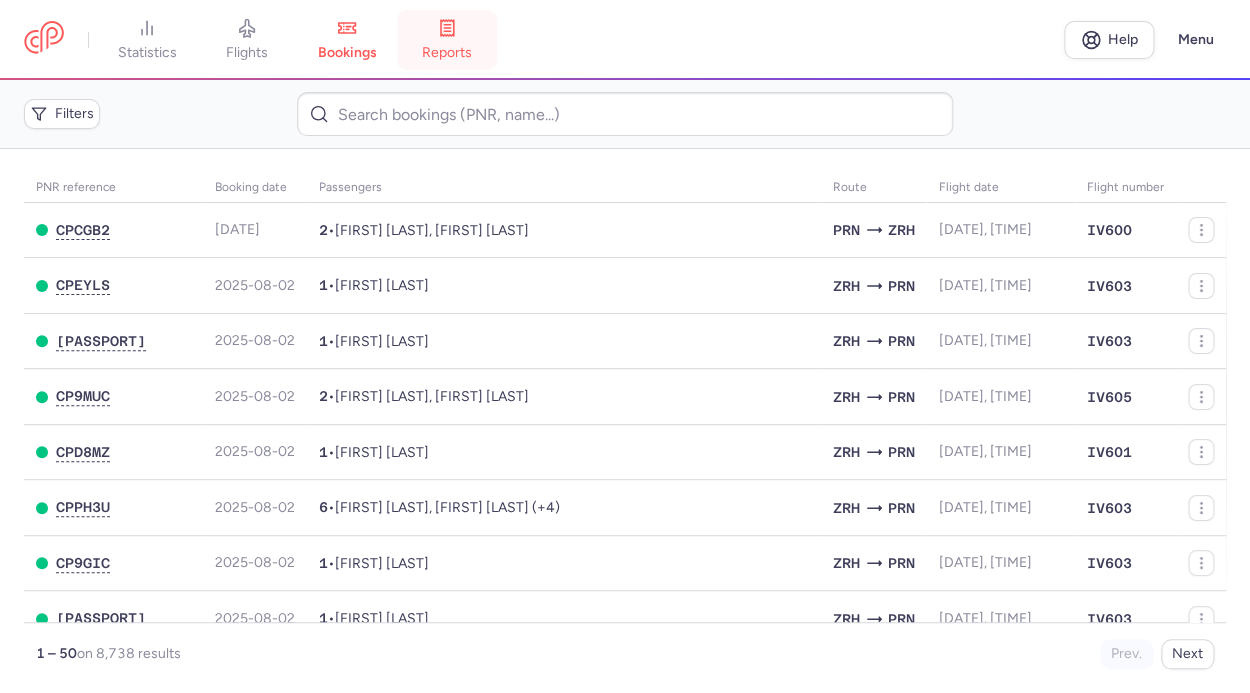 click on "reports" at bounding box center (447, 40) 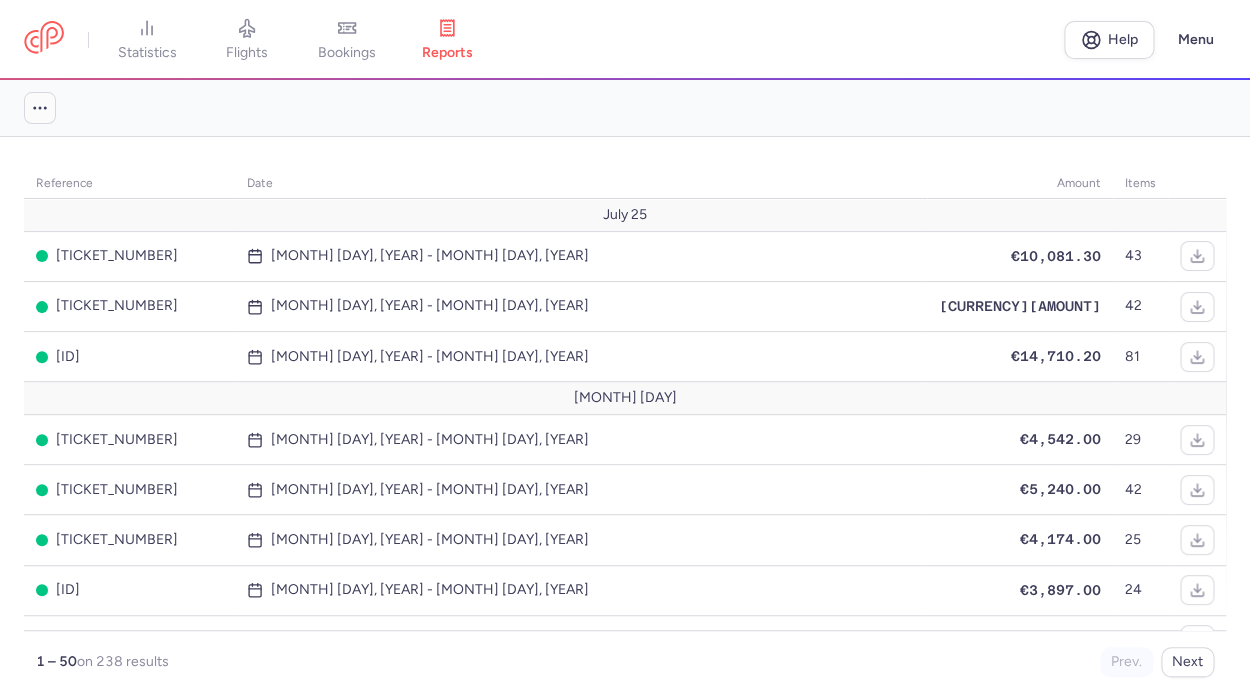 click 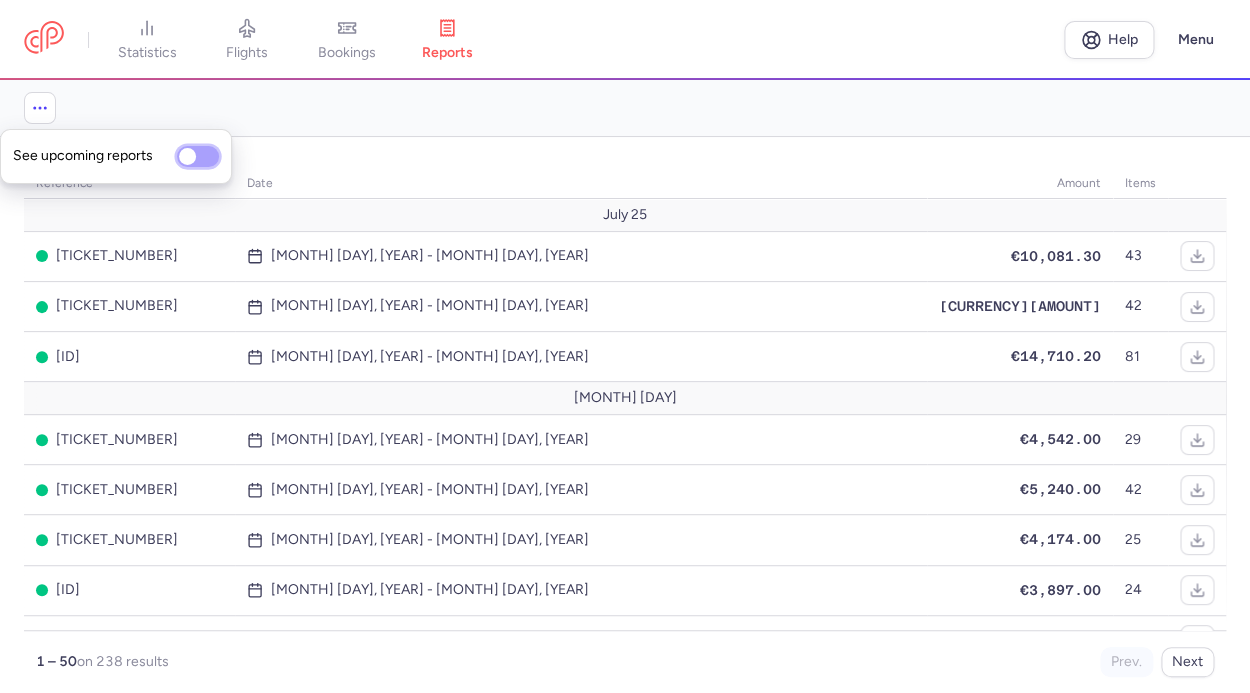 click on "See upcoming reports" at bounding box center [198, 156] 